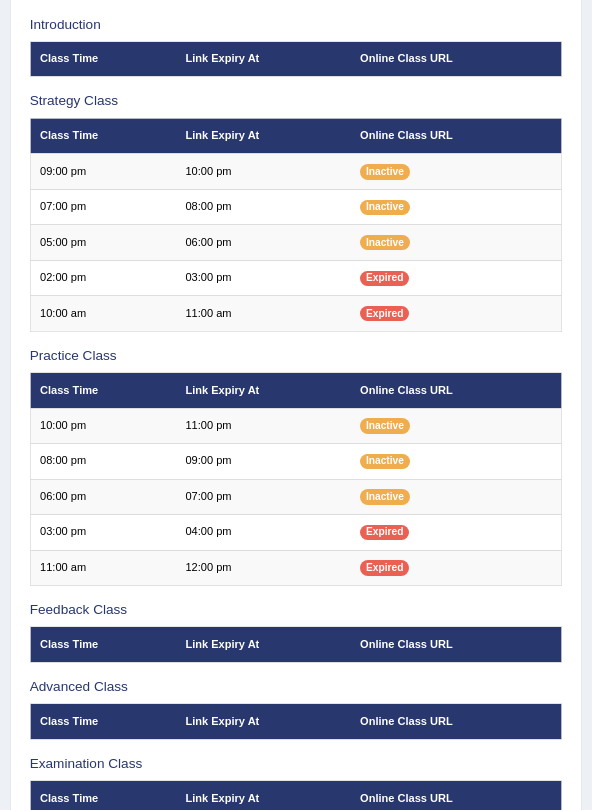 scroll, scrollTop: 302, scrollLeft: 0, axis: vertical 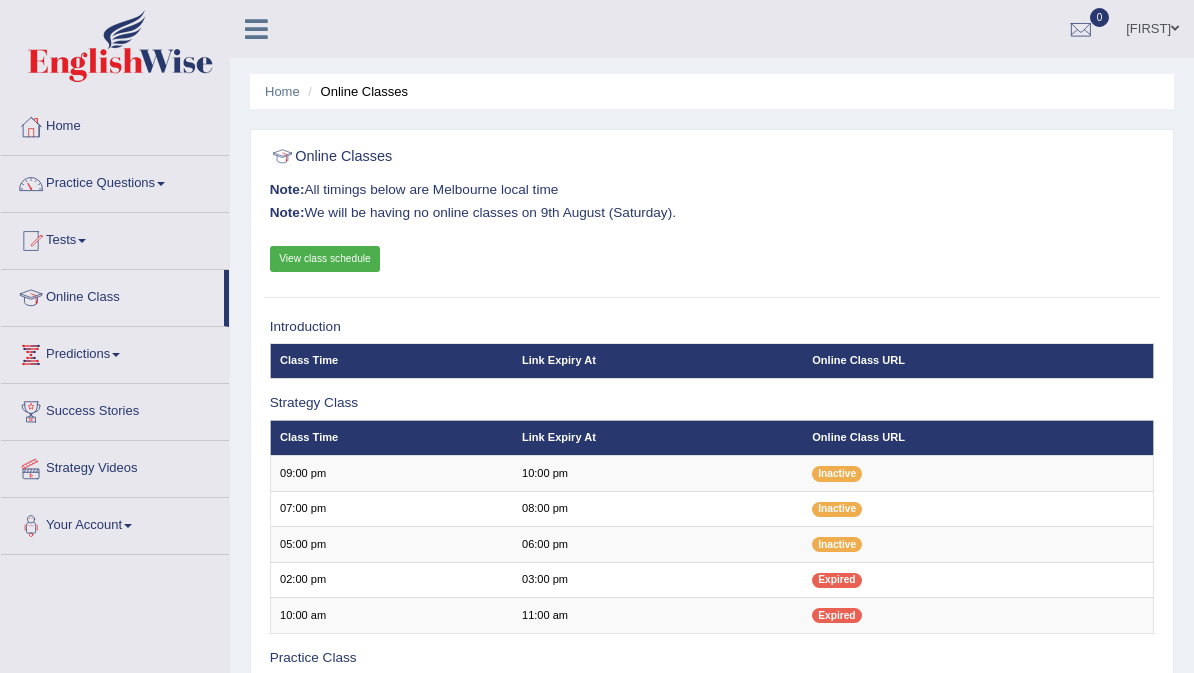 click on "Predictions" at bounding box center [115, 352] 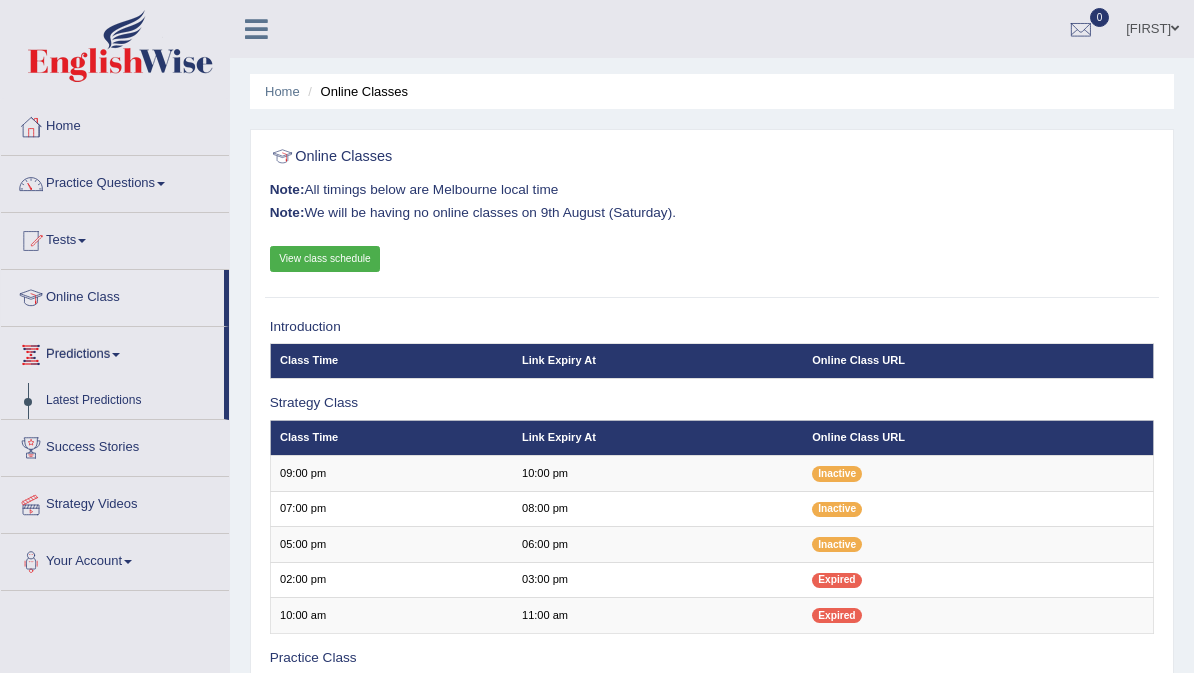 click at bounding box center [597, 336] 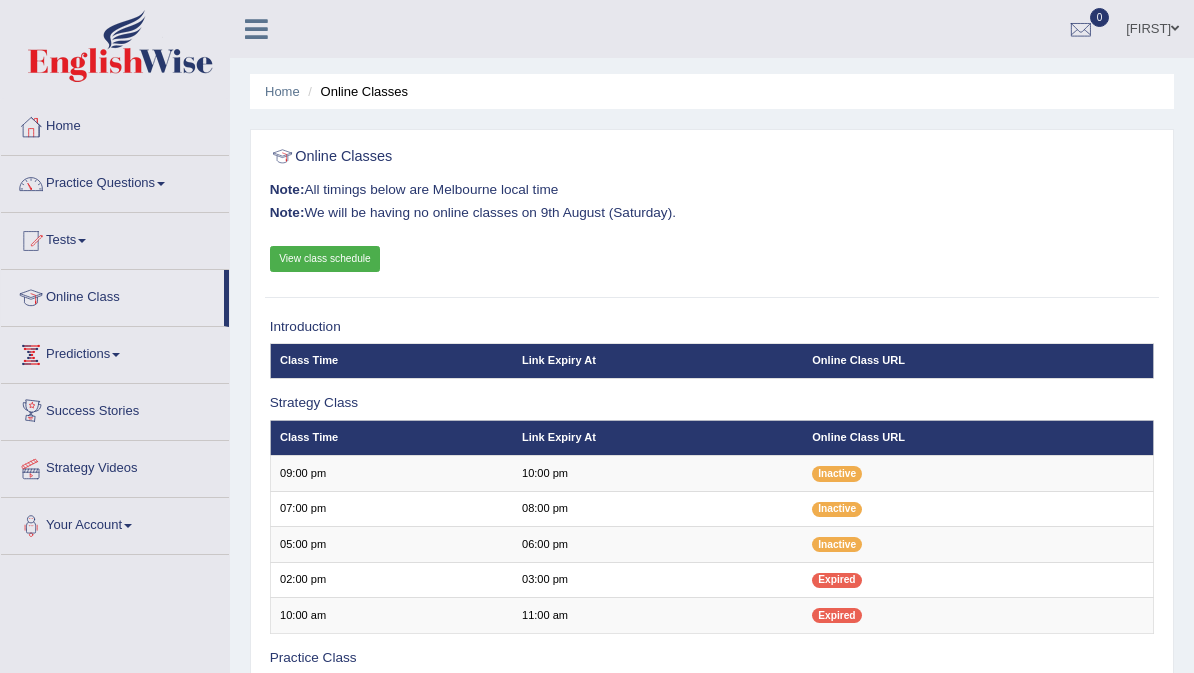 click at bounding box center (31, 355) 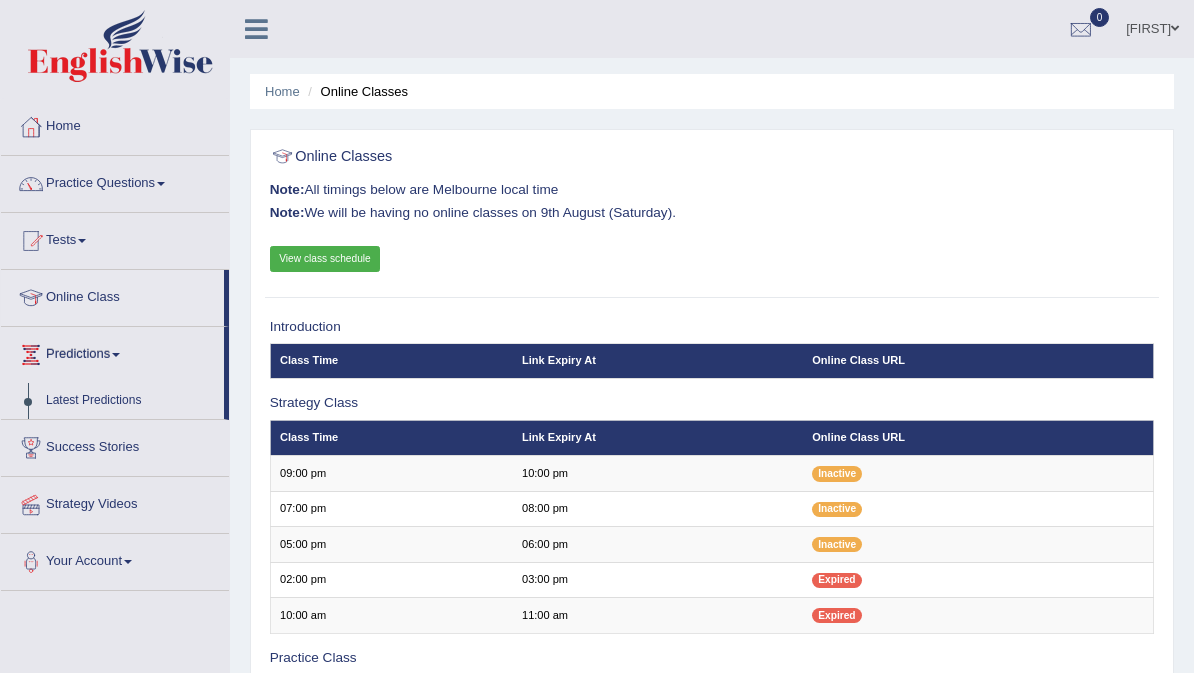 click at bounding box center [597, 336] 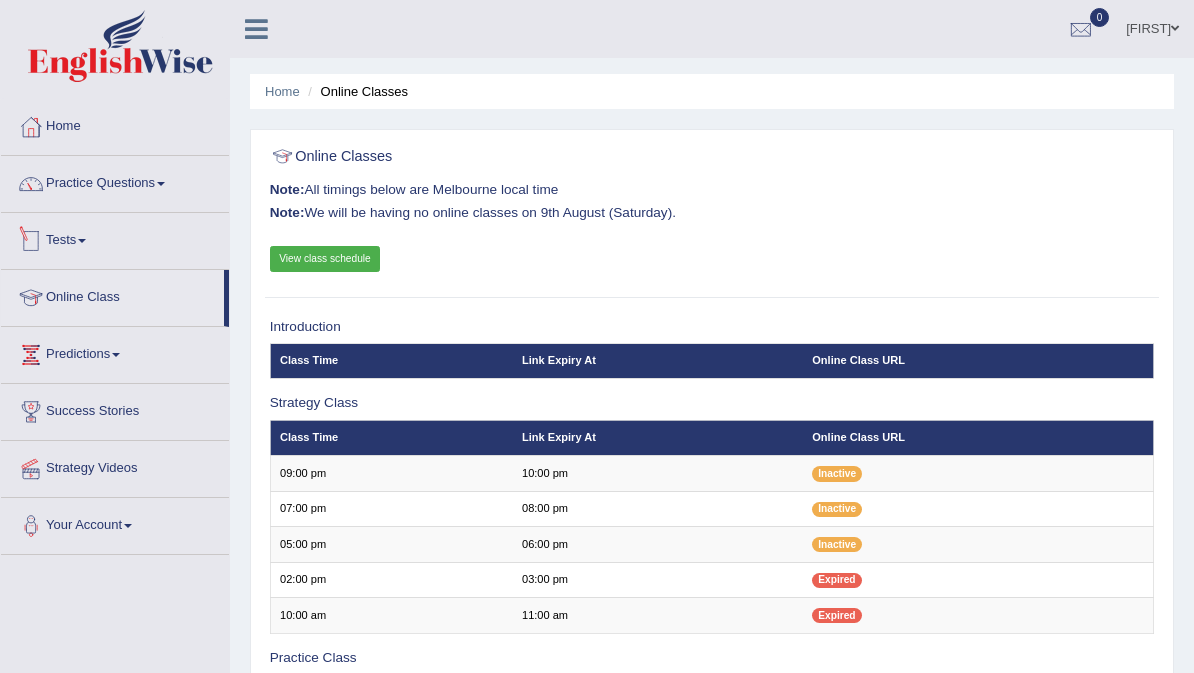 click at bounding box center [31, 241] 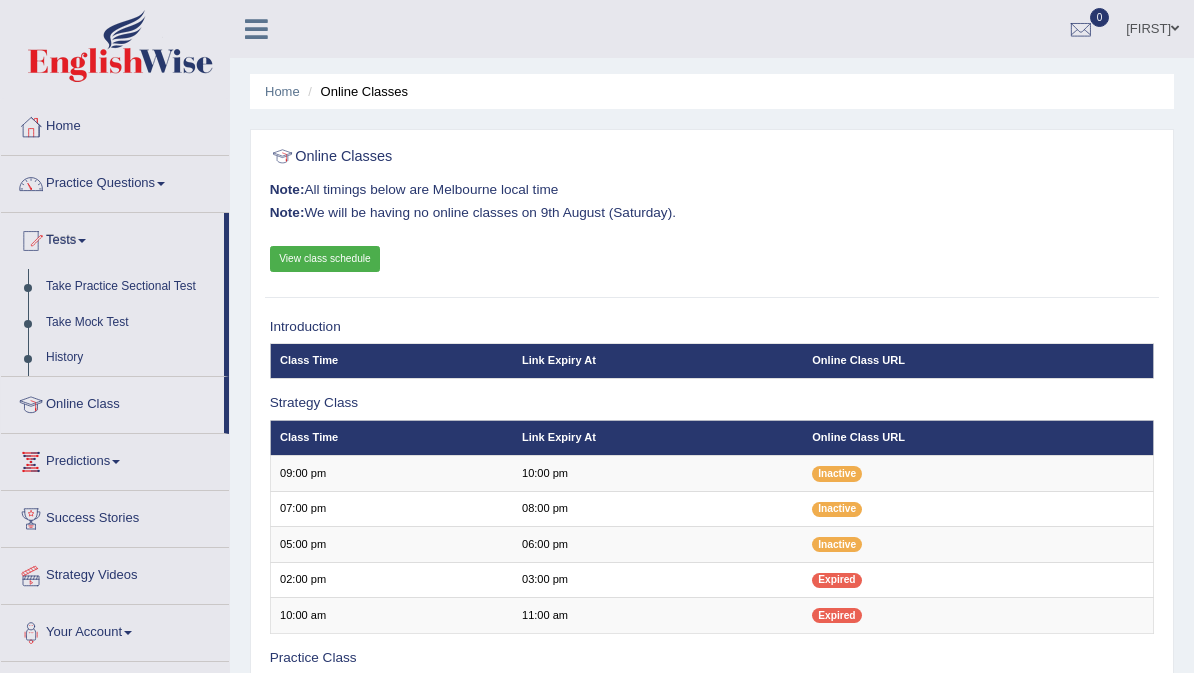 click at bounding box center (597, 336) 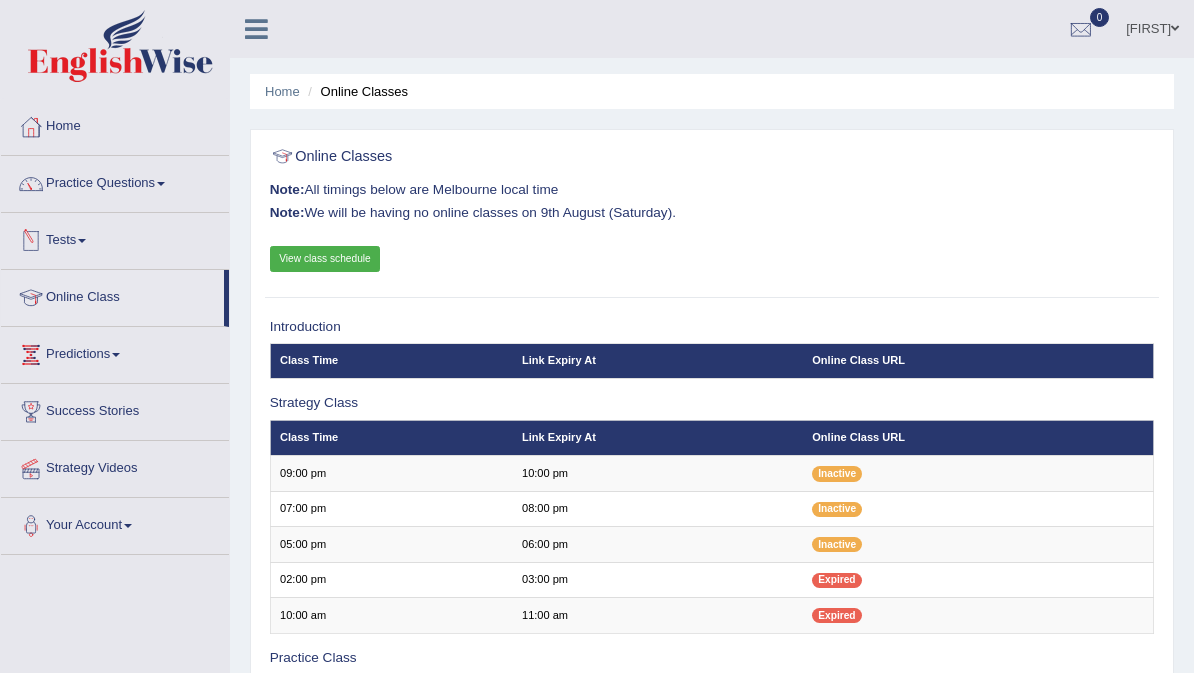 click on "Tests" at bounding box center [115, 238] 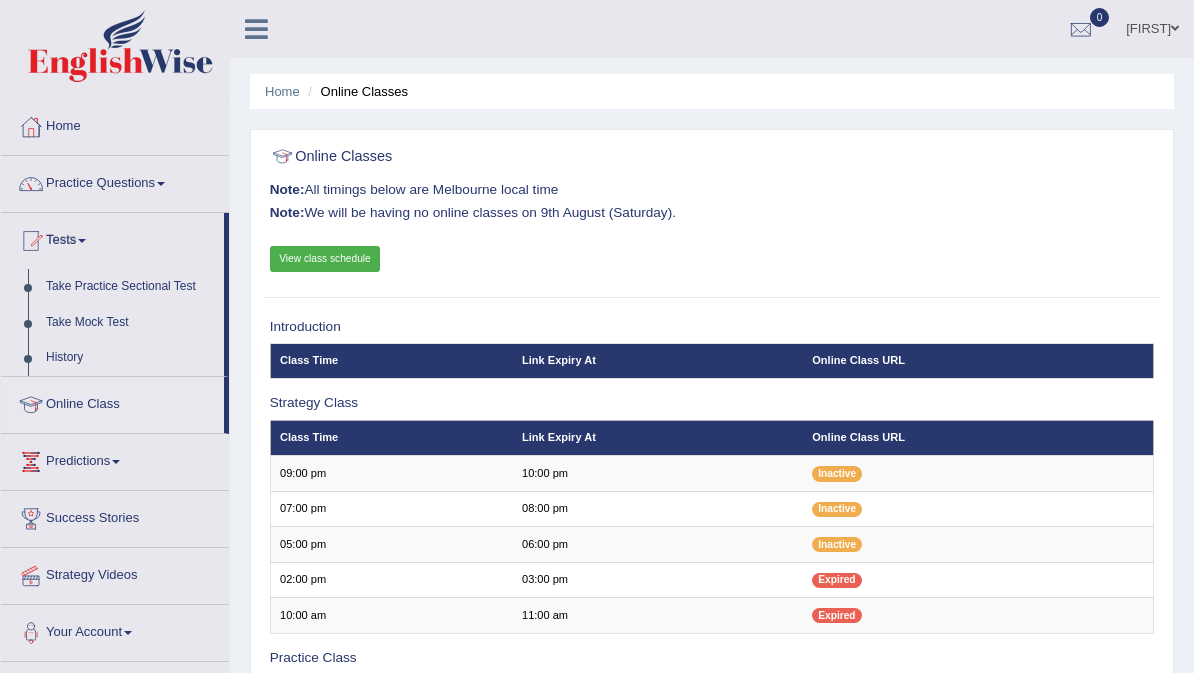 click at bounding box center (597, 336) 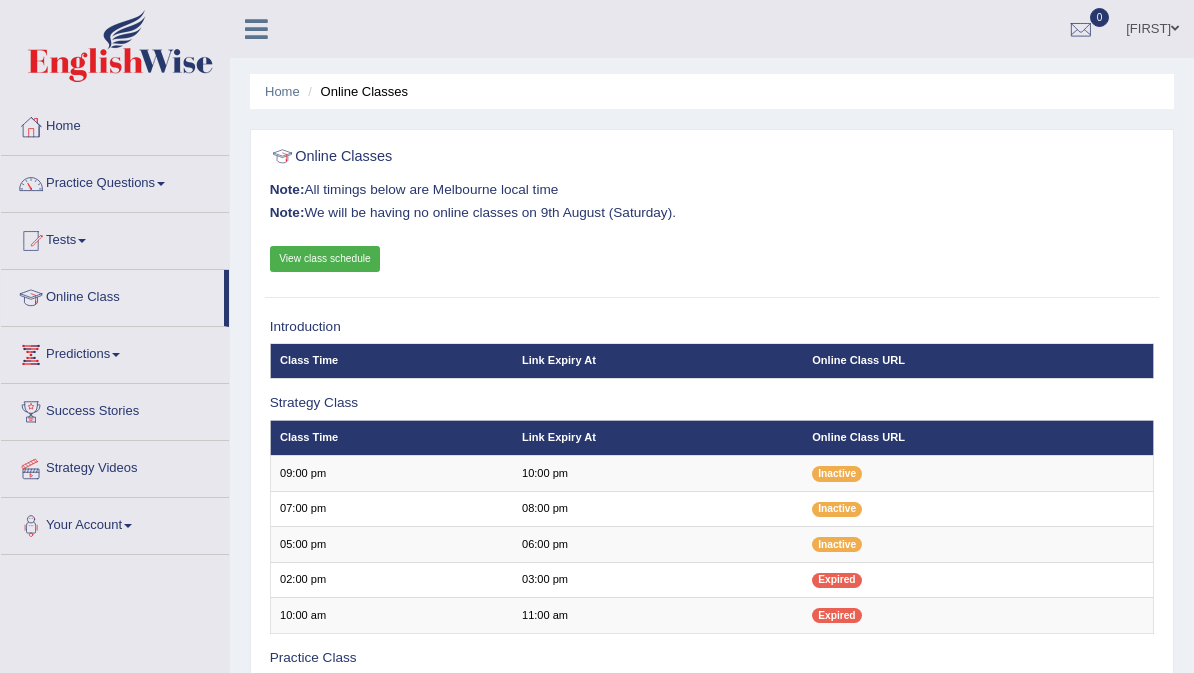 click on "Tests" at bounding box center [115, 238] 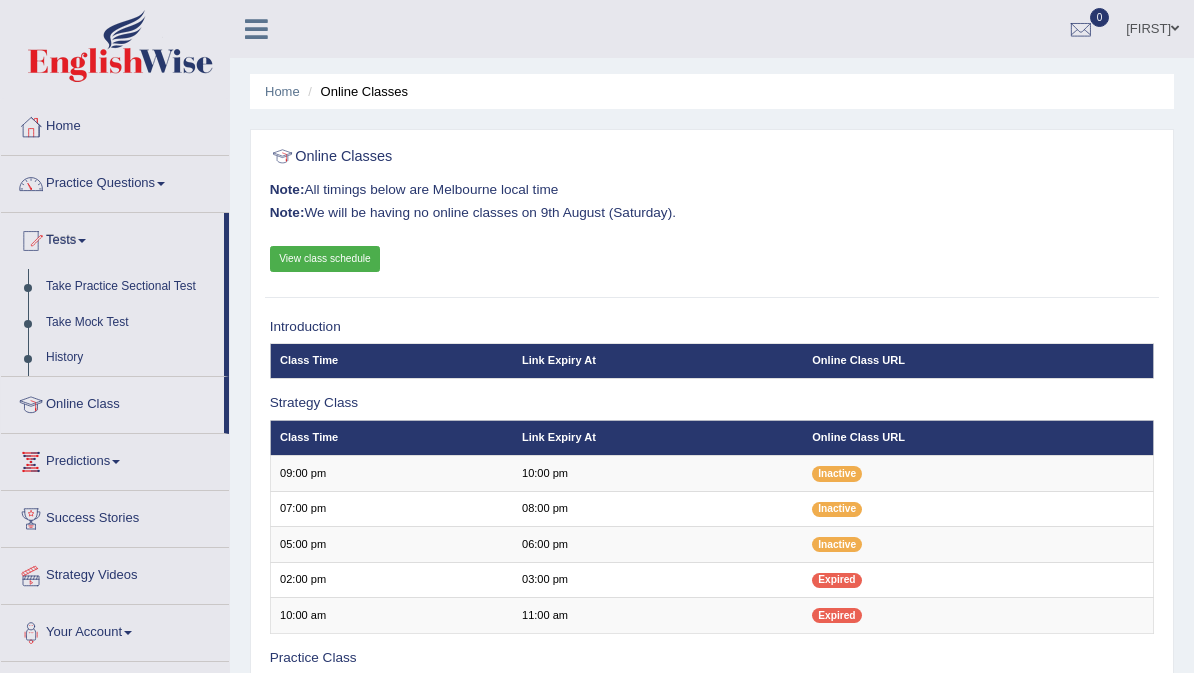 click at bounding box center (597, 336) 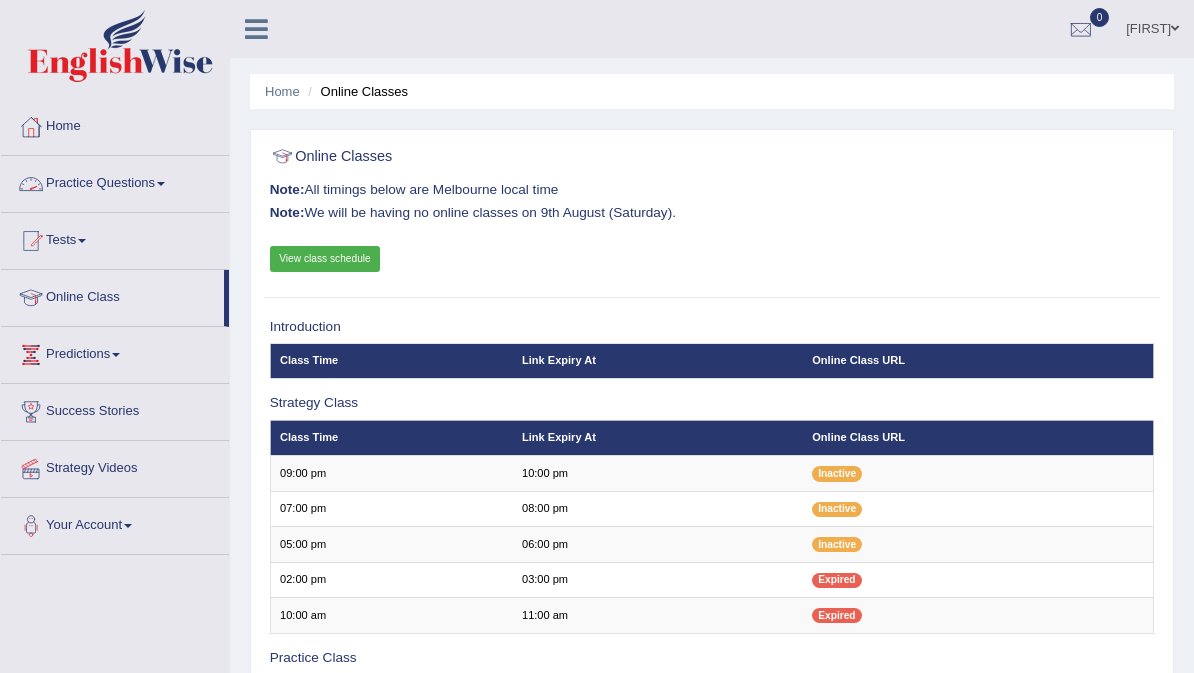 click on "Practice Questions" at bounding box center [115, 181] 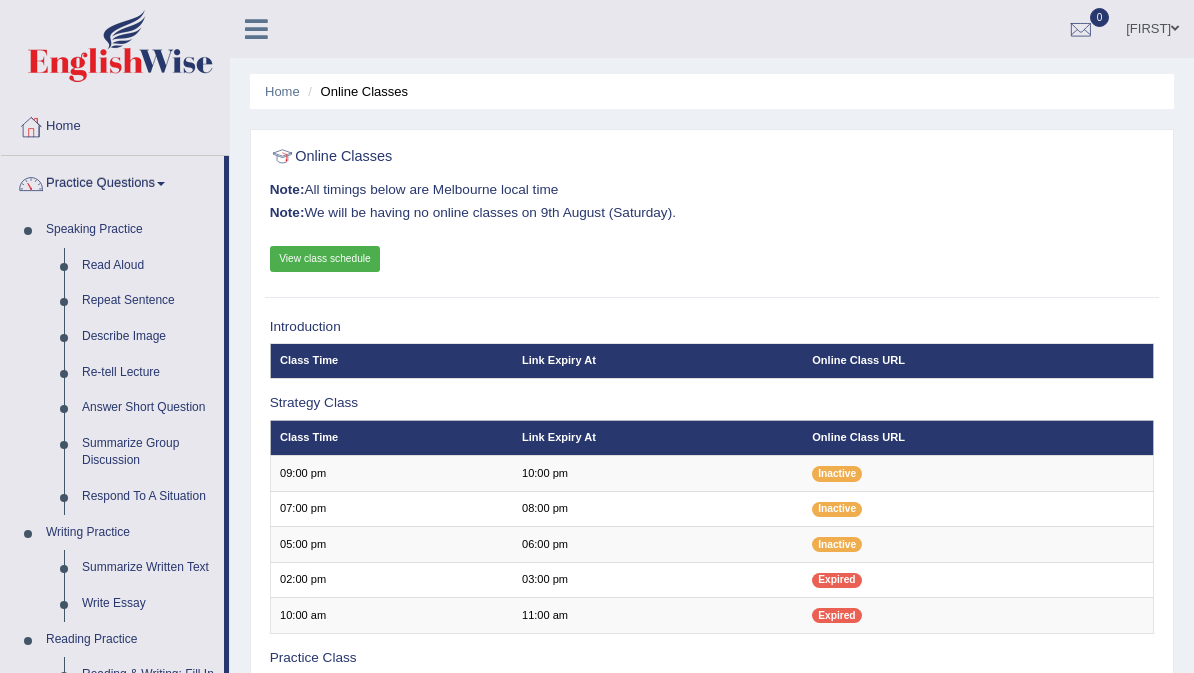 click at bounding box center [597, 336] 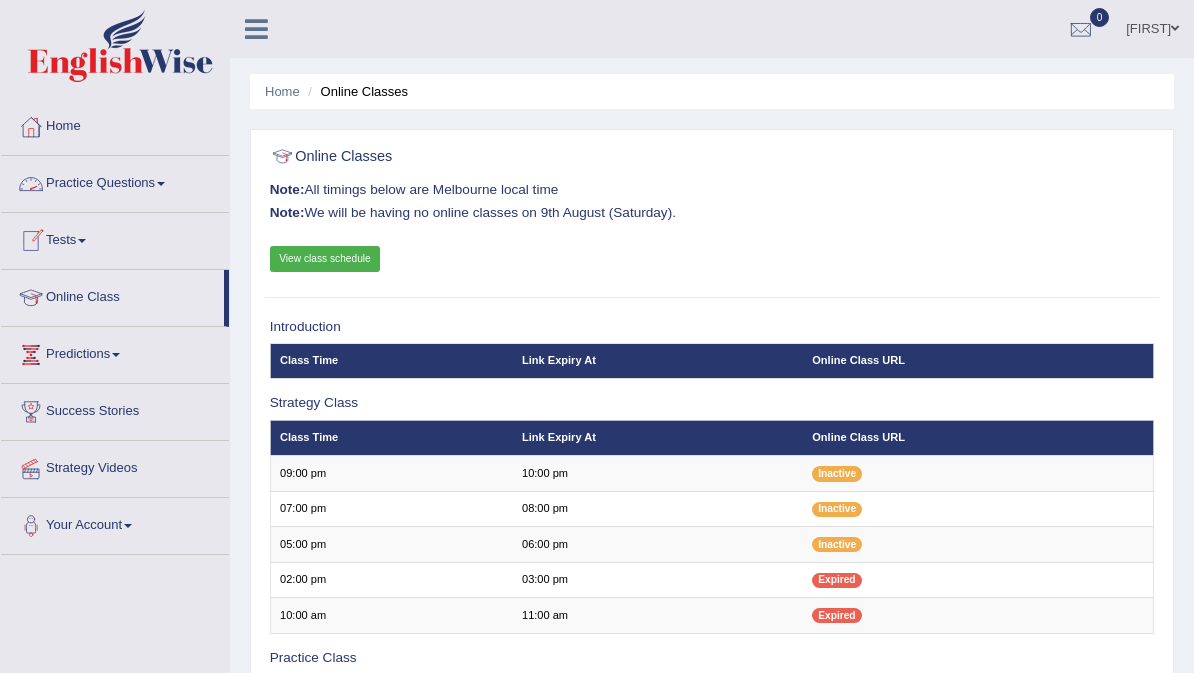 click on "Practice Questions" at bounding box center [115, 181] 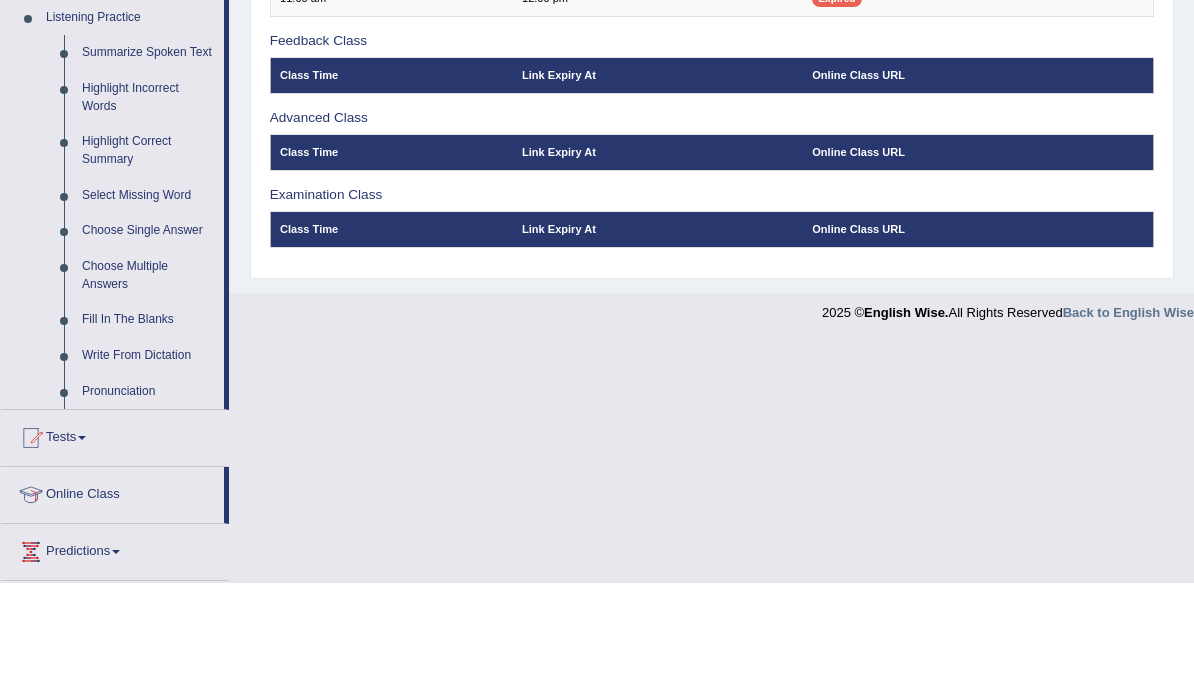scroll, scrollTop: 947, scrollLeft: 0, axis: vertical 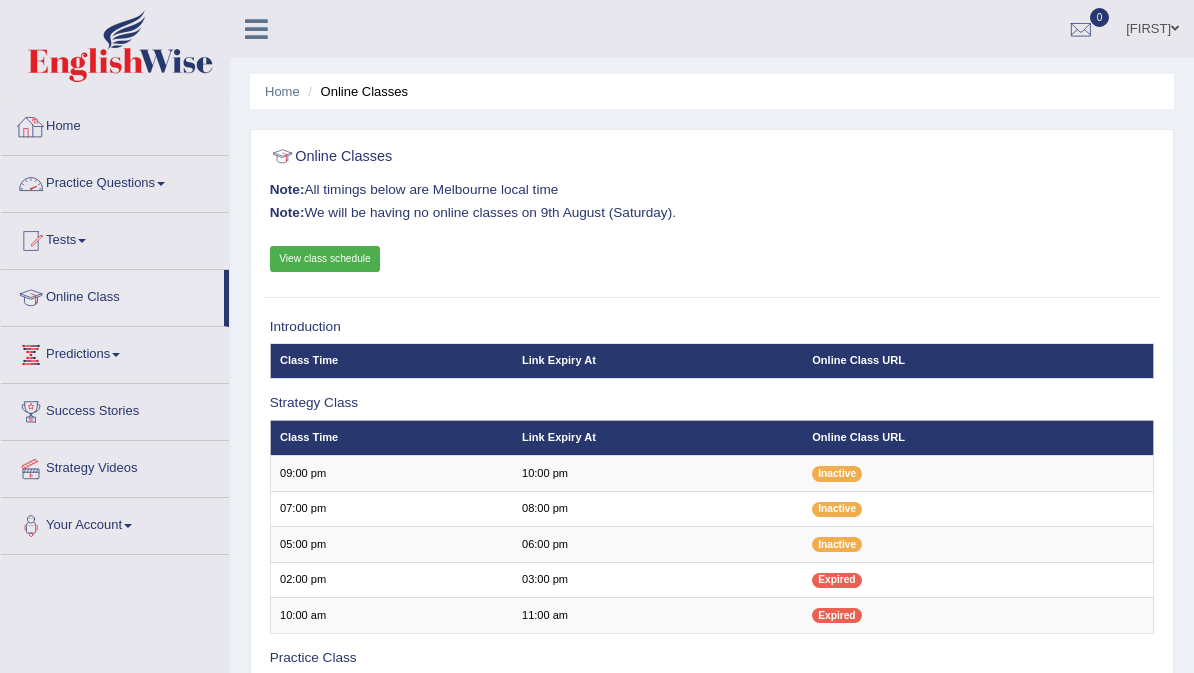 click on "Practice Questions" at bounding box center [115, 181] 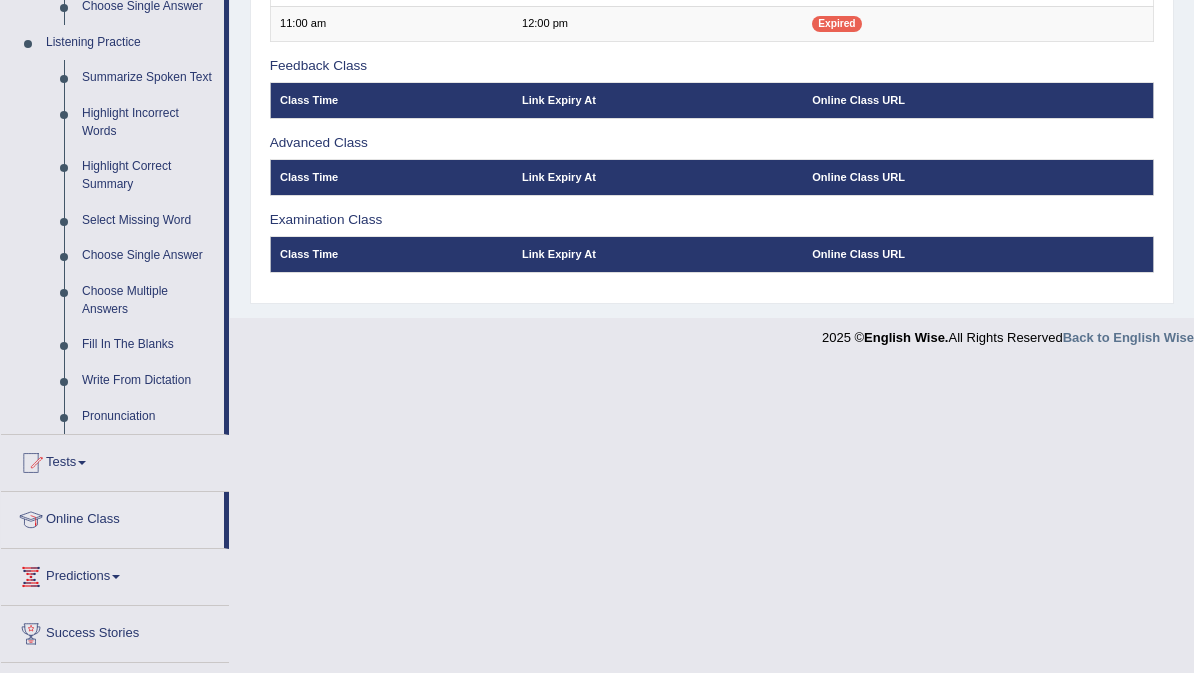 scroll, scrollTop: 947, scrollLeft: 0, axis: vertical 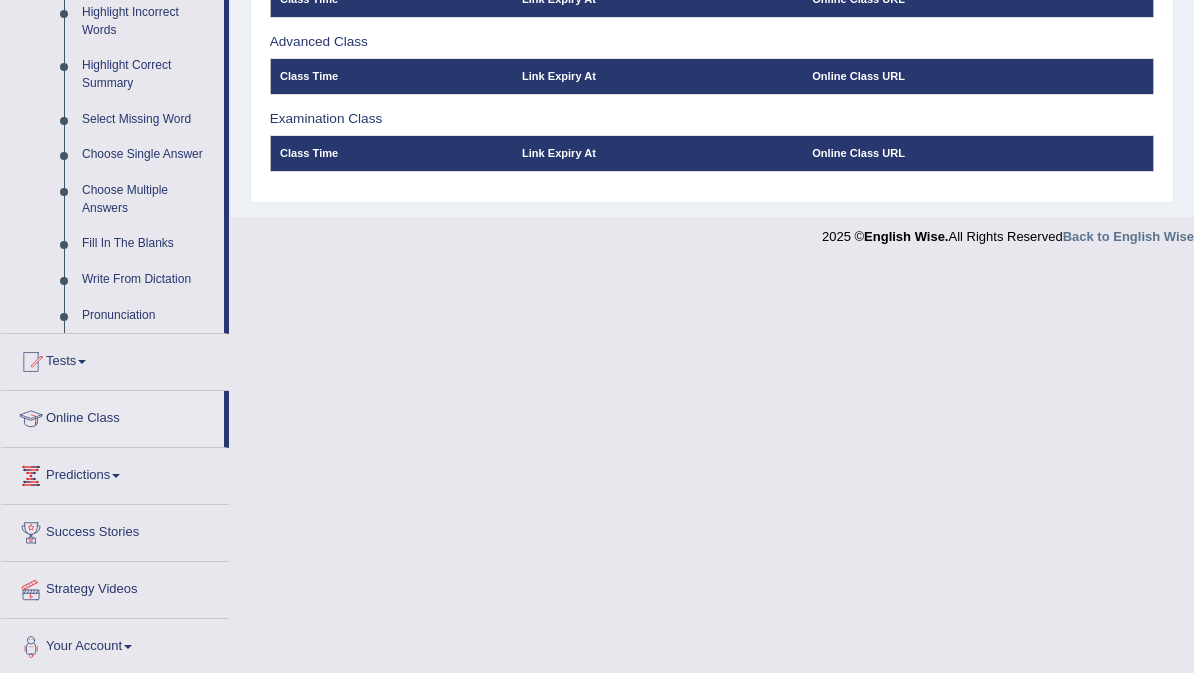 click at bounding box center [597, 336] 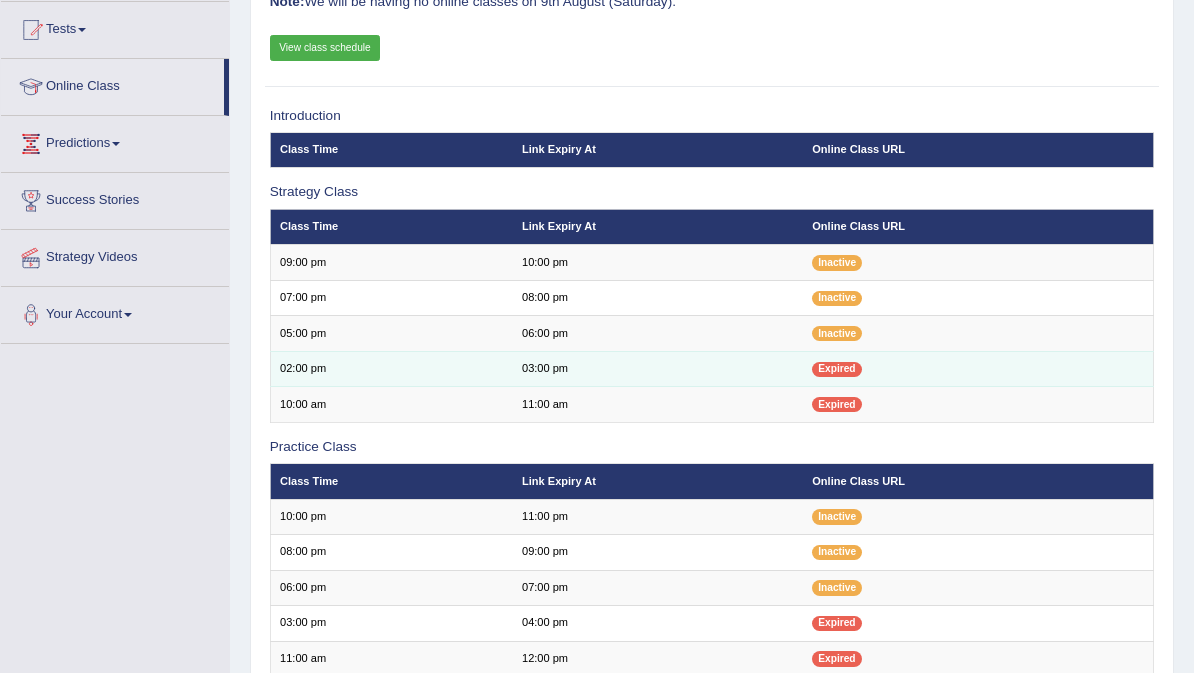 scroll, scrollTop: 0, scrollLeft: 0, axis: both 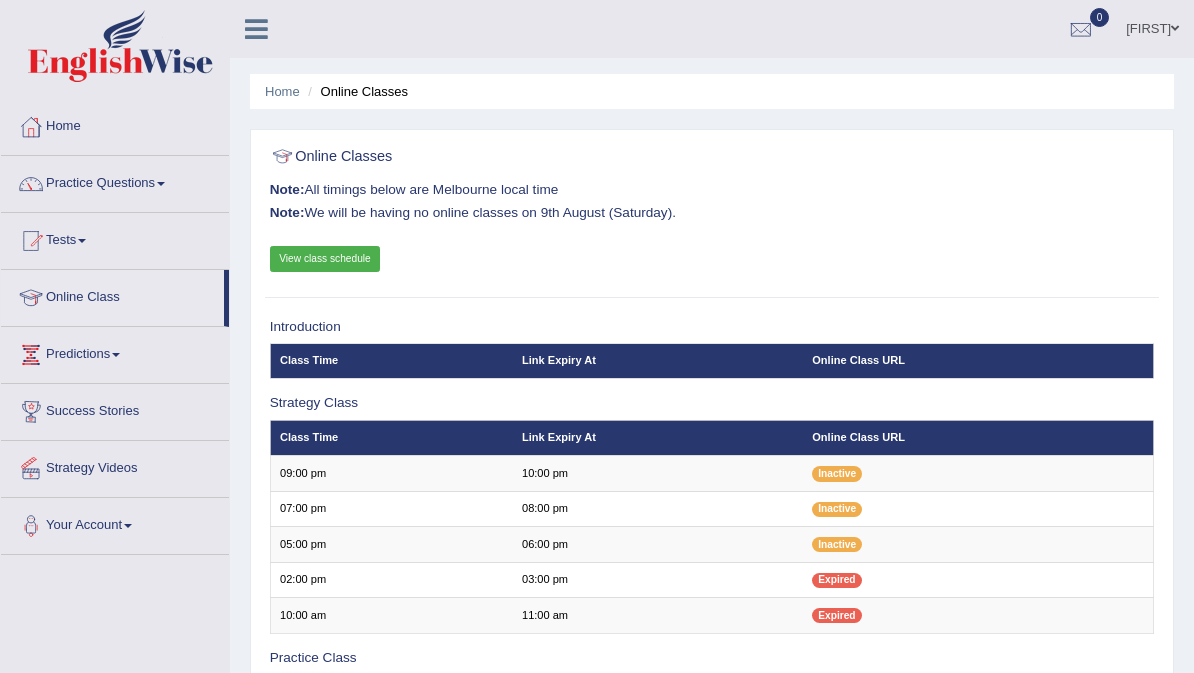 click at bounding box center (31, 412) 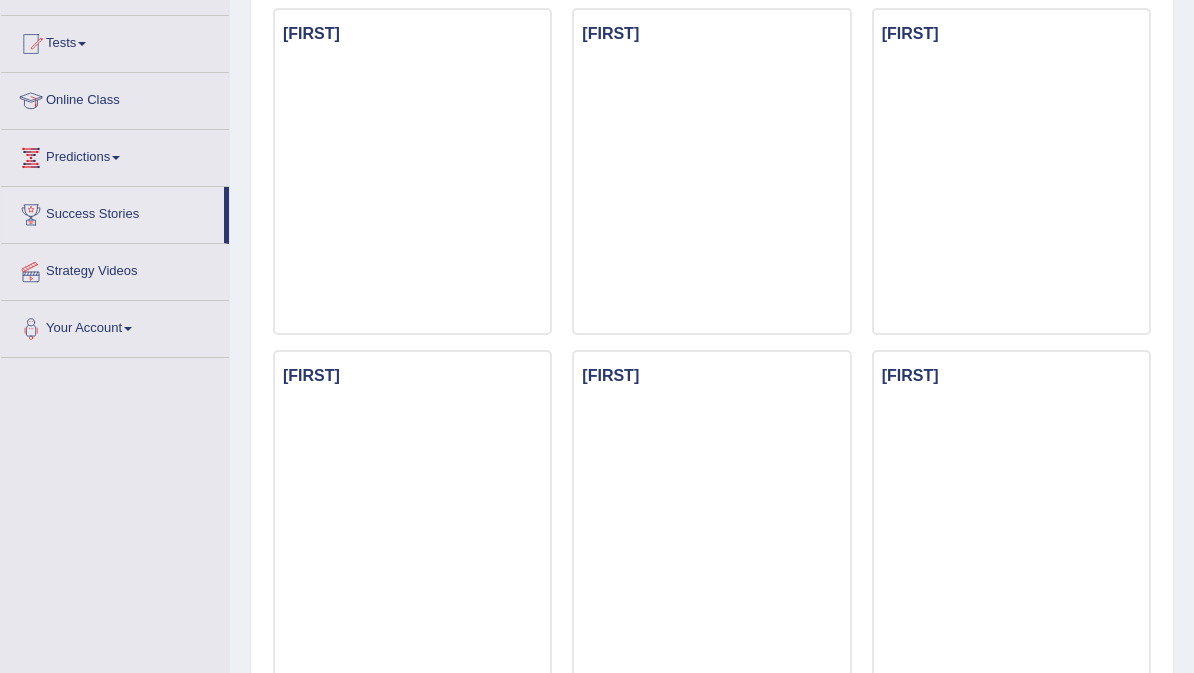 scroll, scrollTop: 195, scrollLeft: 0, axis: vertical 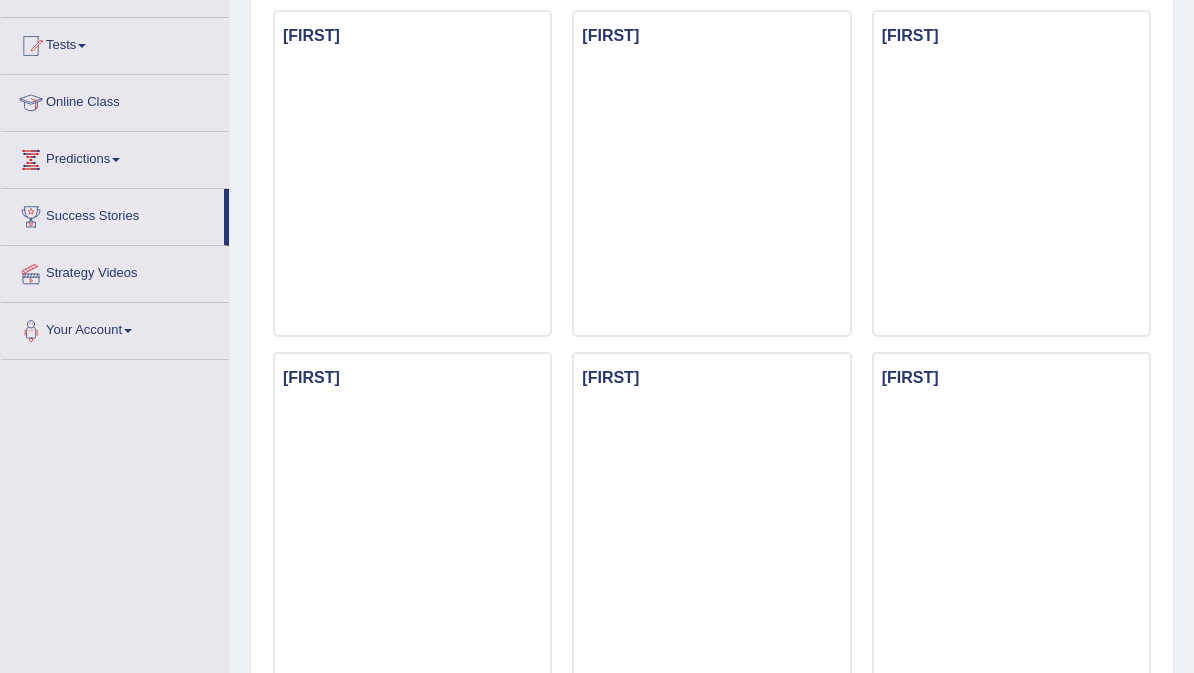 click on "Strategy Videos" at bounding box center (115, 271) 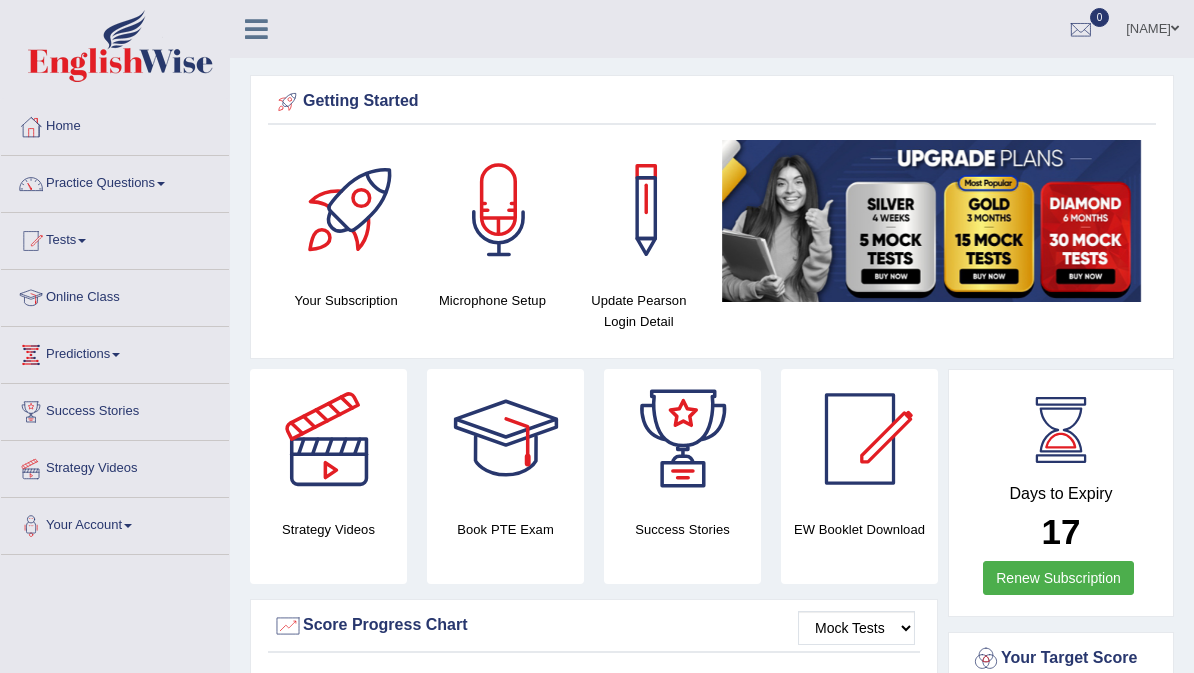 scroll, scrollTop: 0, scrollLeft: 0, axis: both 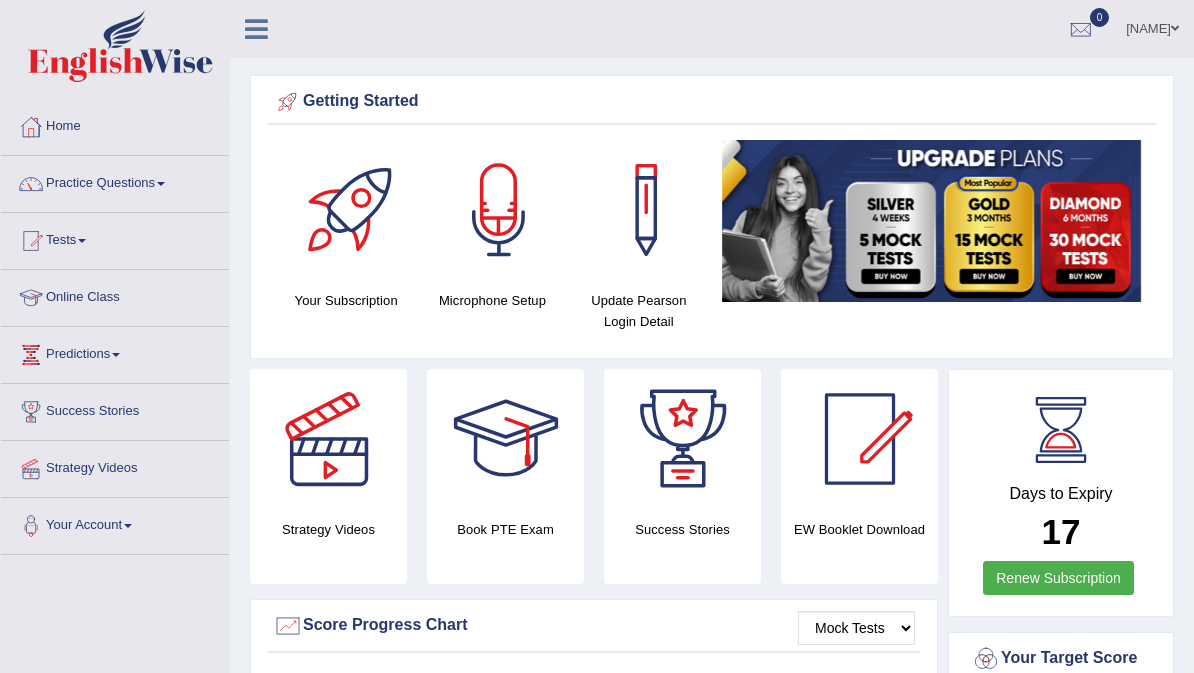 click at bounding box center (329, 439) 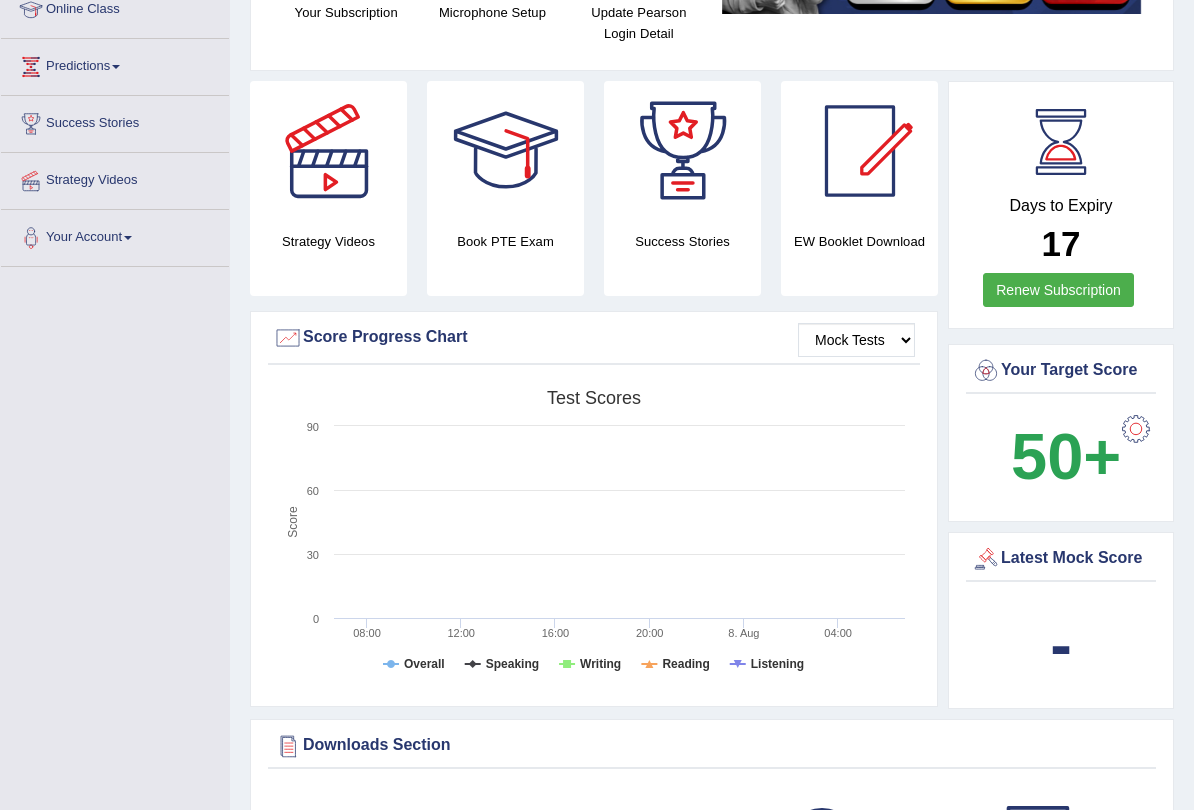 scroll, scrollTop: 297, scrollLeft: 0, axis: vertical 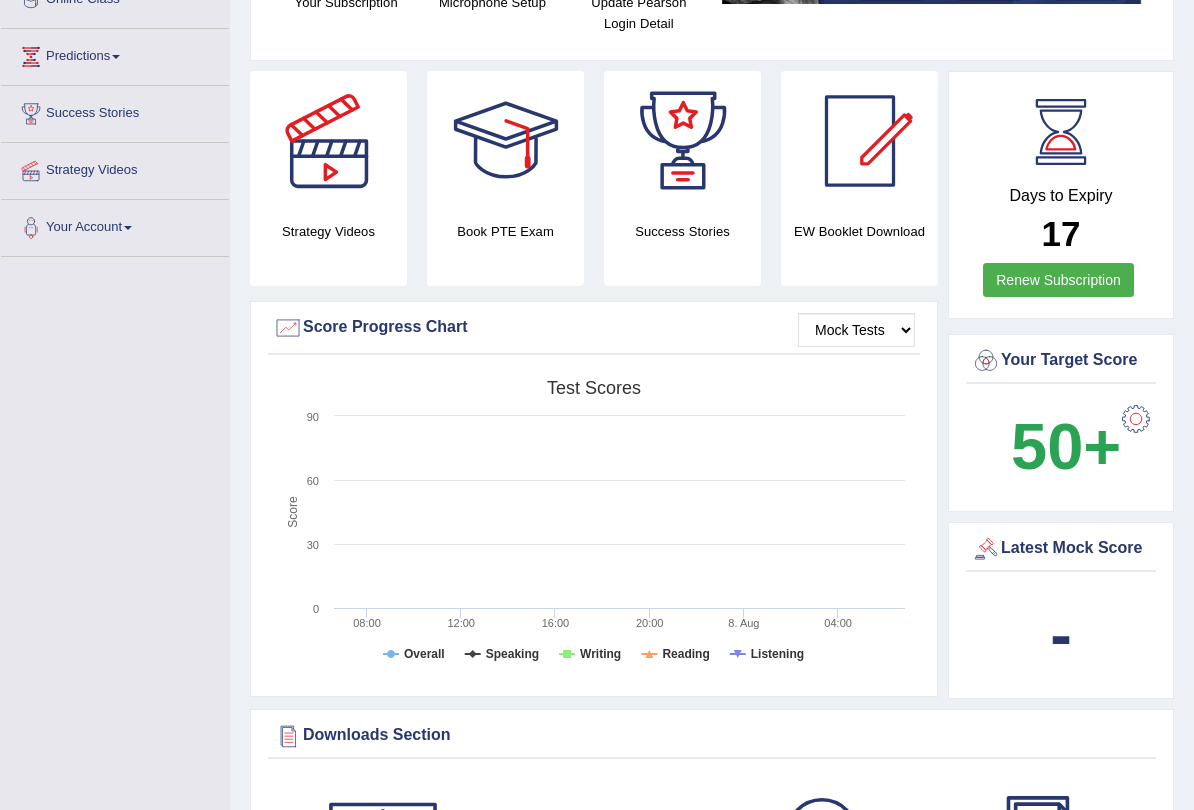 click on "Renew Subscription" at bounding box center [1058, 280] 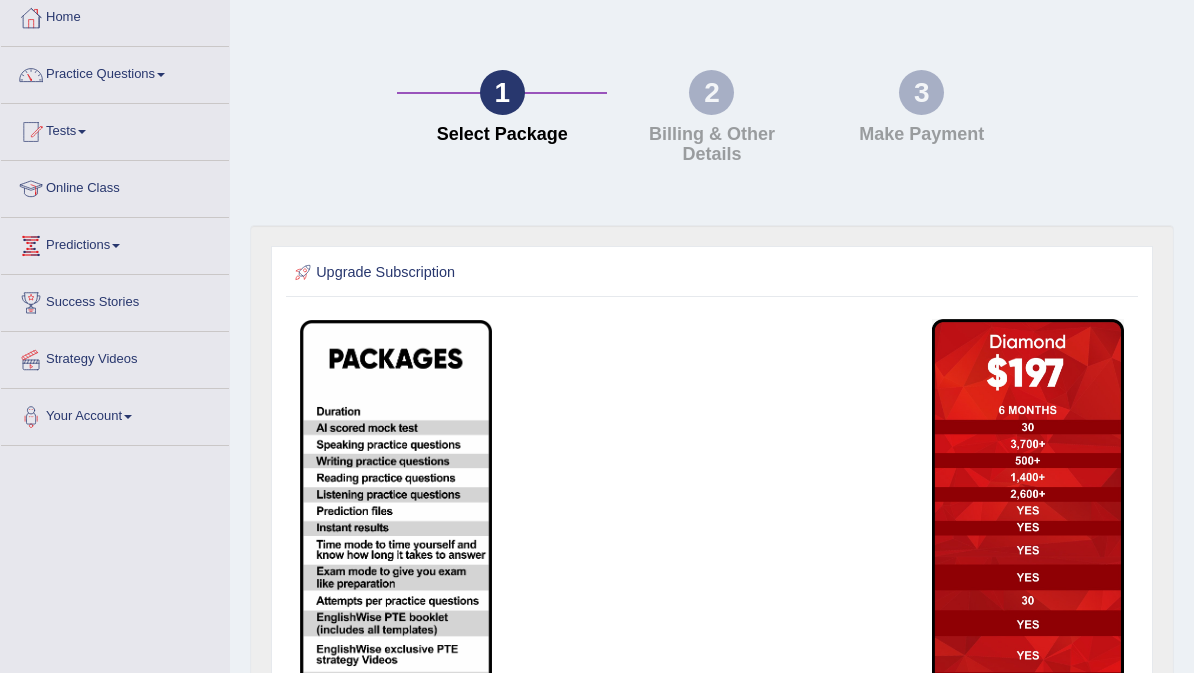 scroll, scrollTop: 0, scrollLeft: 0, axis: both 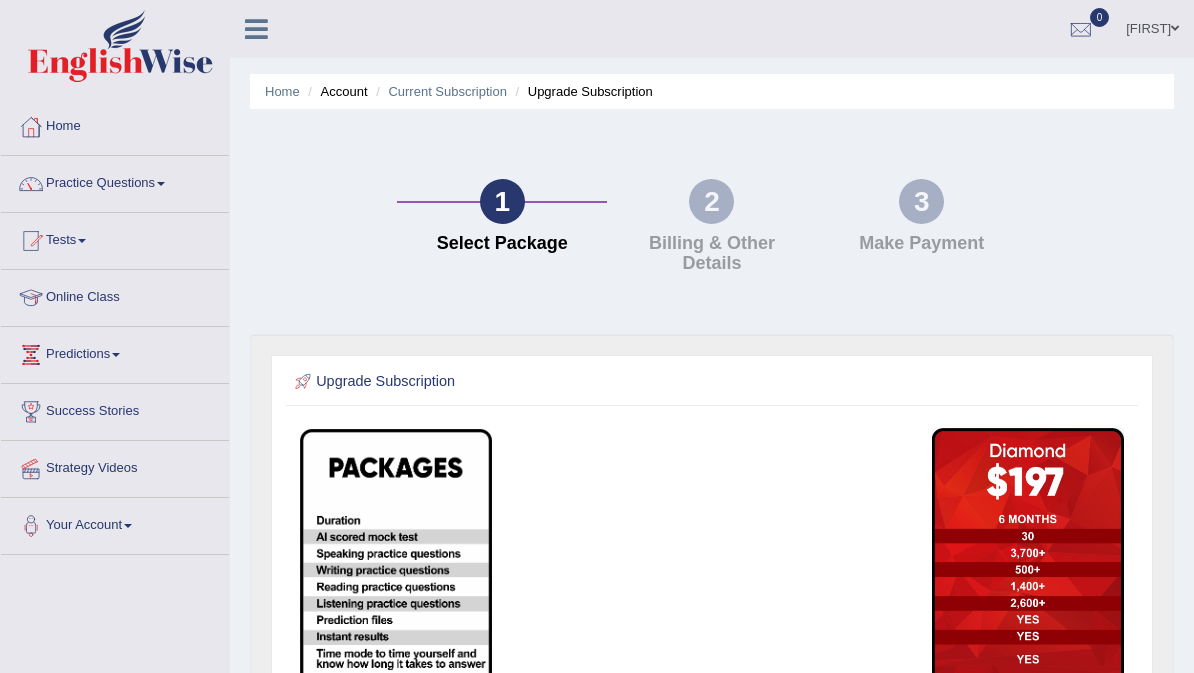 click at bounding box center [1028, 644] 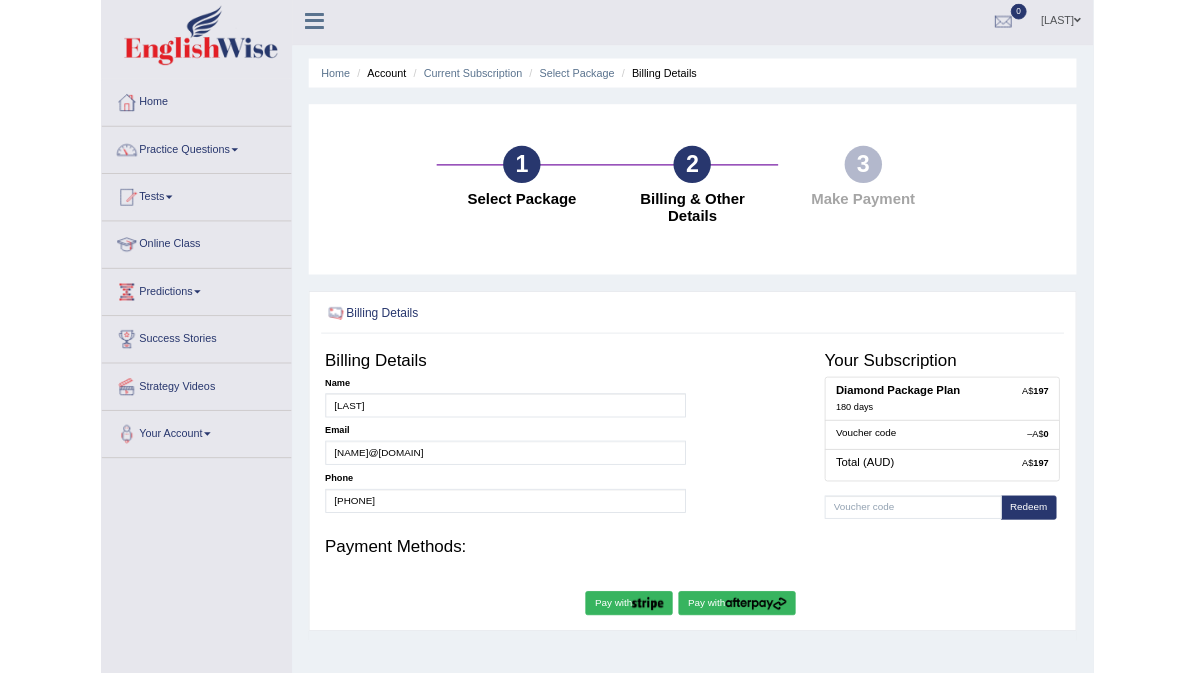 scroll, scrollTop: 0, scrollLeft: 0, axis: both 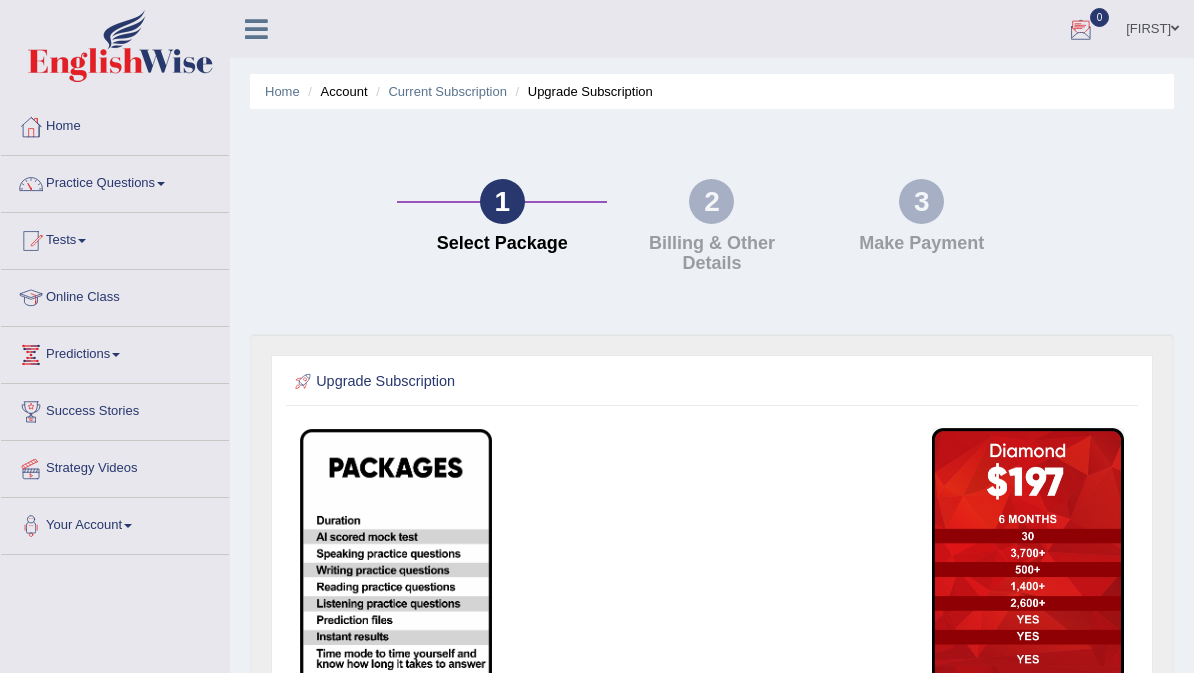 click at bounding box center (1081, 30) 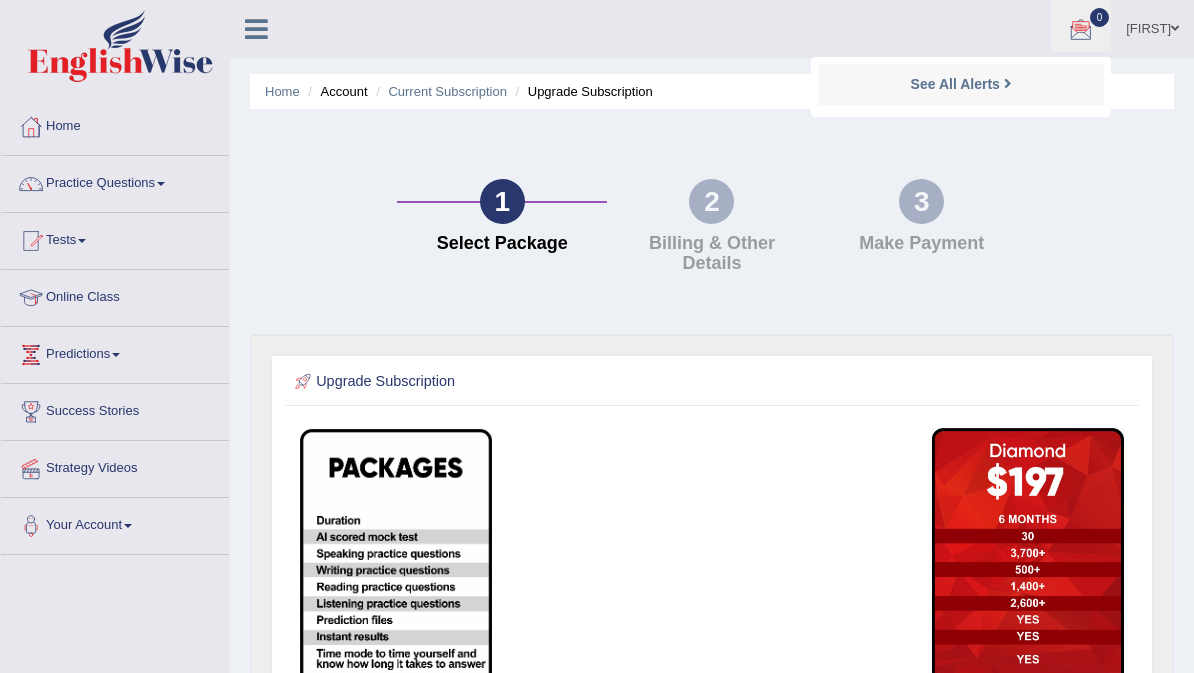 click at bounding box center [1081, 30] 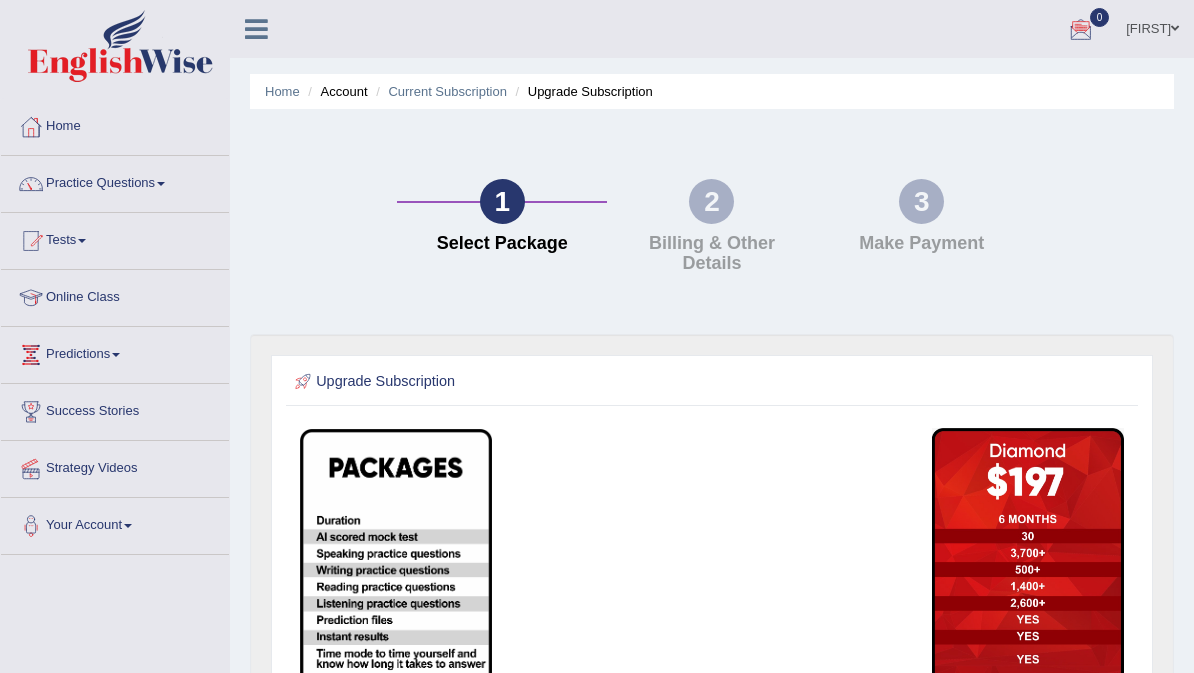 click on "[LAST]" at bounding box center [1152, 26] 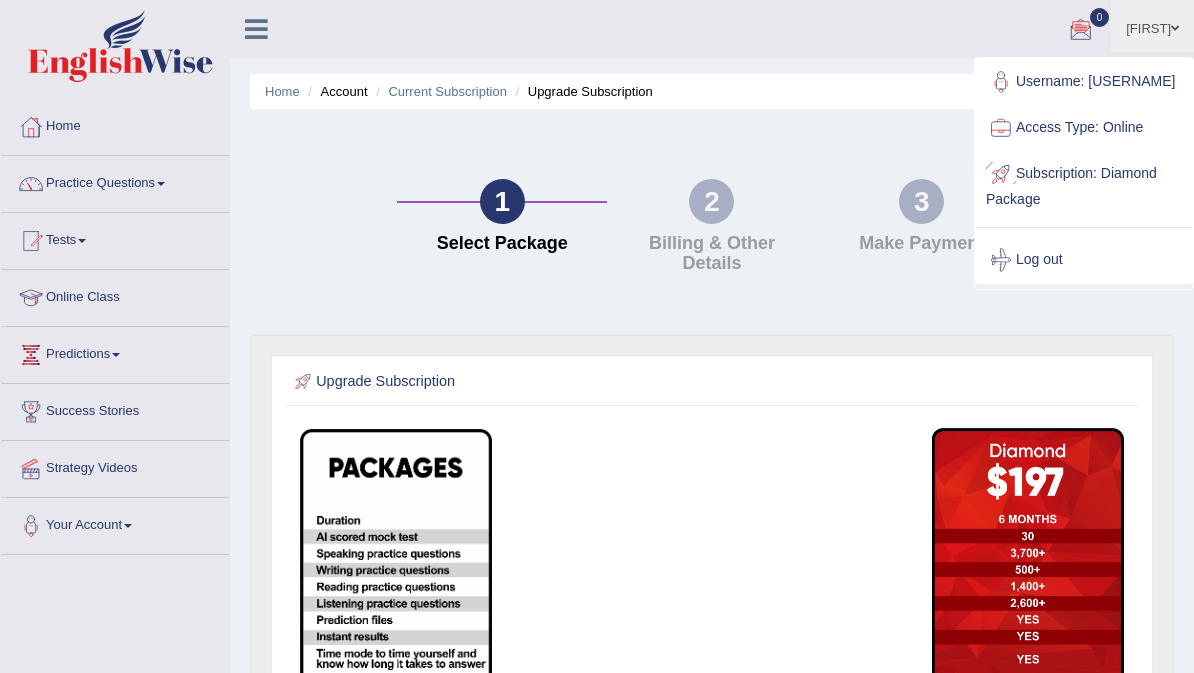 click on "Subscription: Diamond Package" at bounding box center [1084, 184] 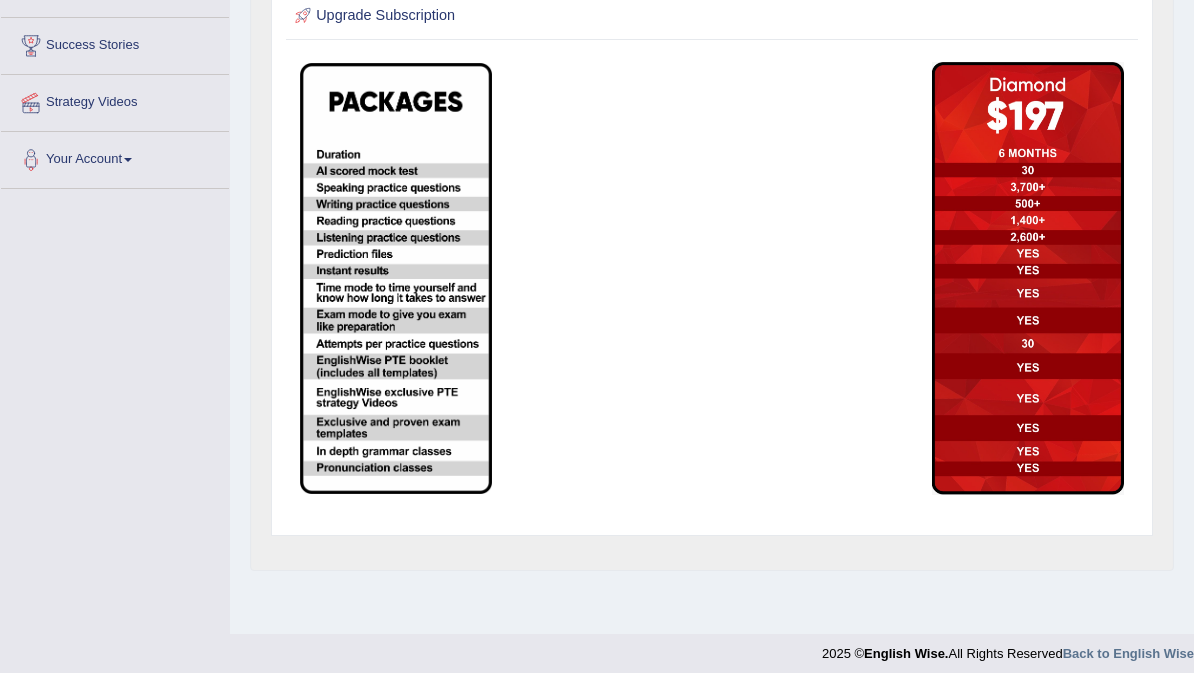 scroll, scrollTop: 0, scrollLeft: 0, axis: both 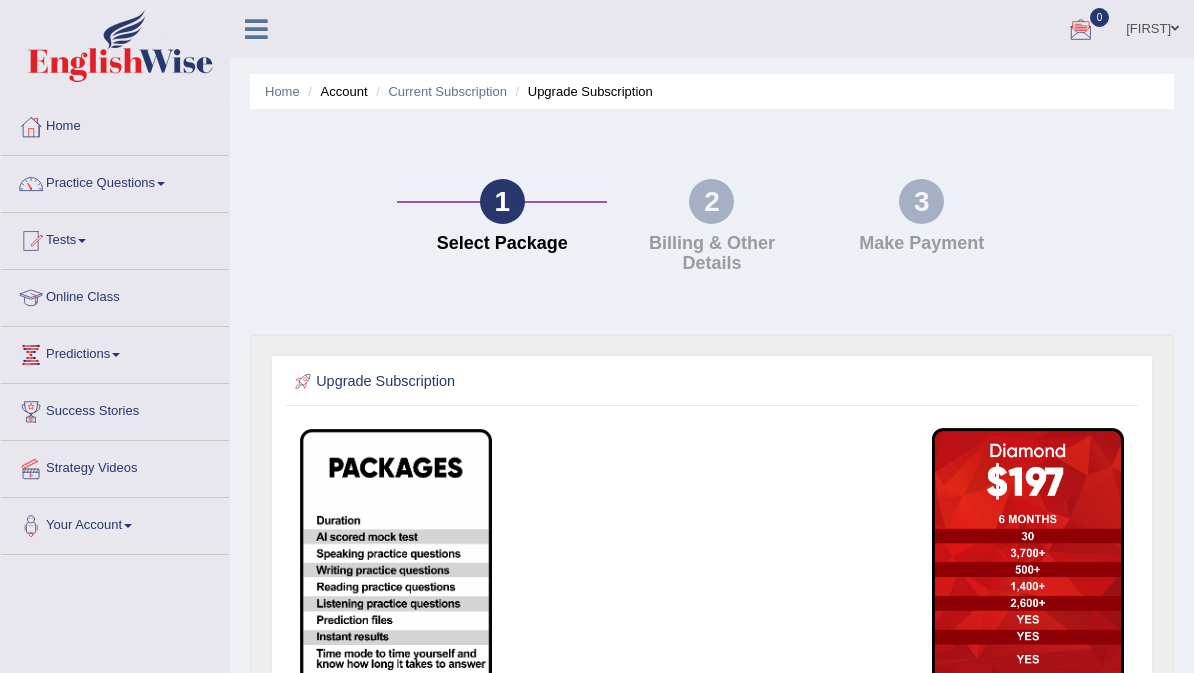 click on "Home
Account
Current Subscription
Upgrade Subscription" at bounding box center (712, 91) 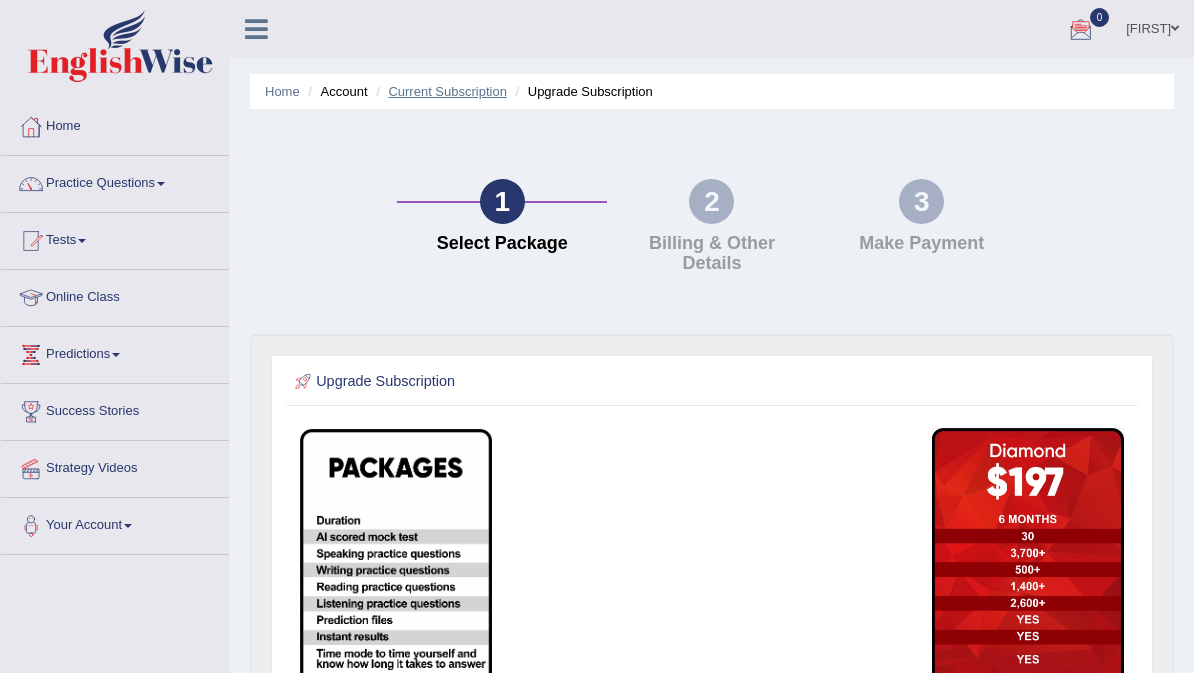 click on "Current Subscription" at bounding box center [447, 91] 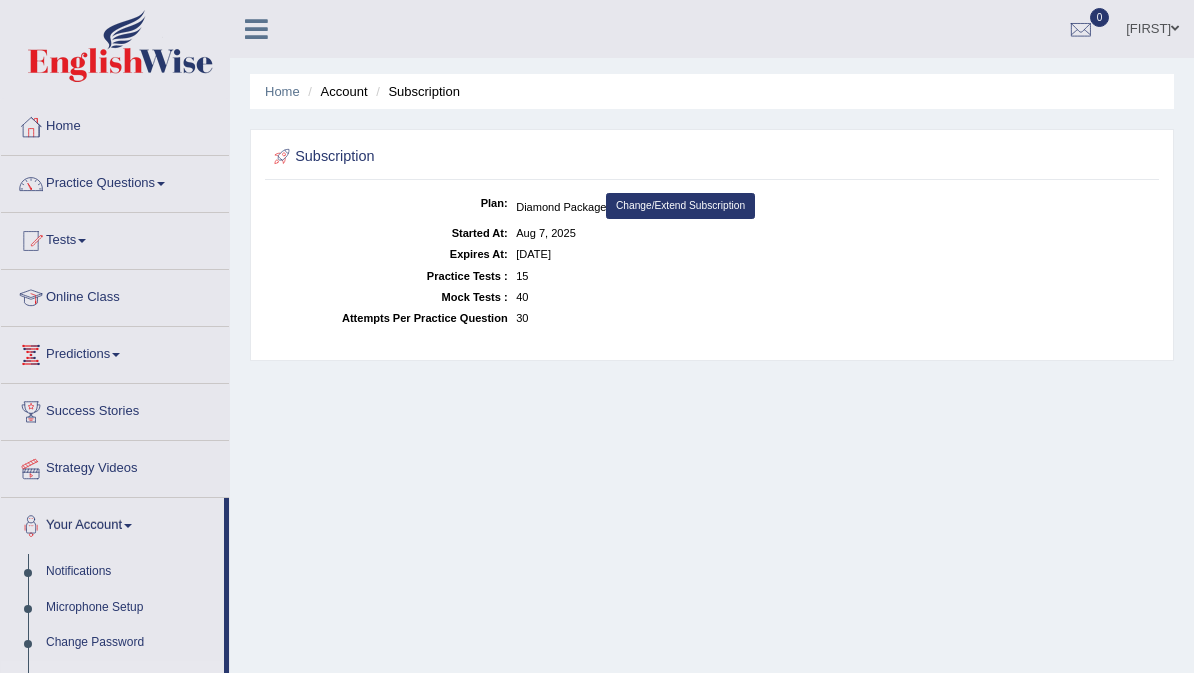 scroll, scrollTop: 0, scrollLeft: 0, axis: both 